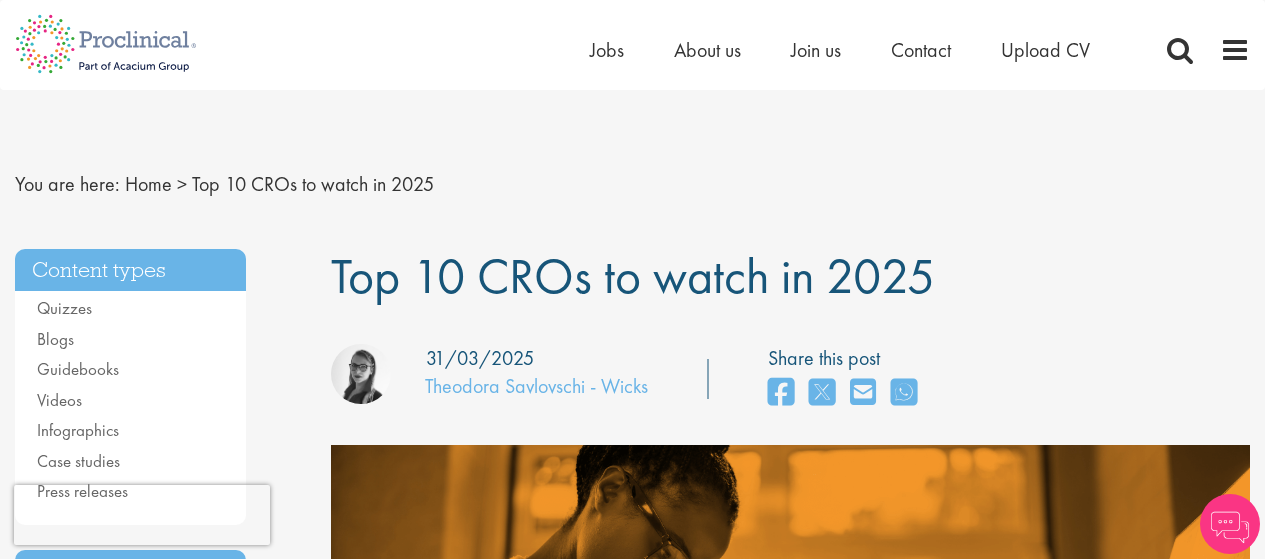 scroll, scrollTop: 600, scrollLeft: 0, axis: vertical 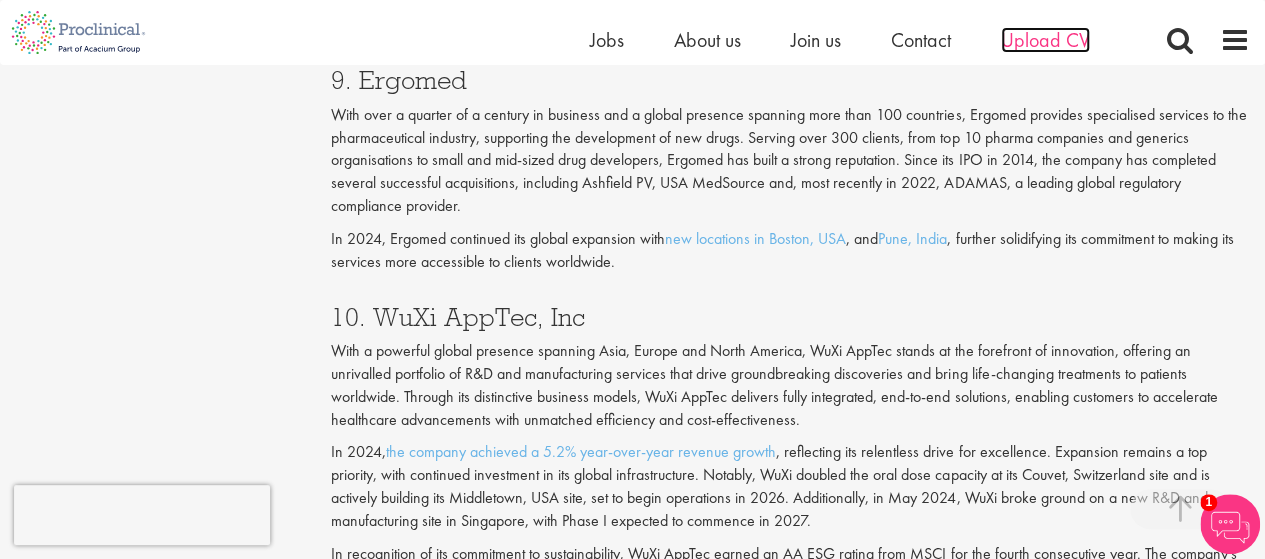click on "Upload CV" at bounding box center [1045, 40] 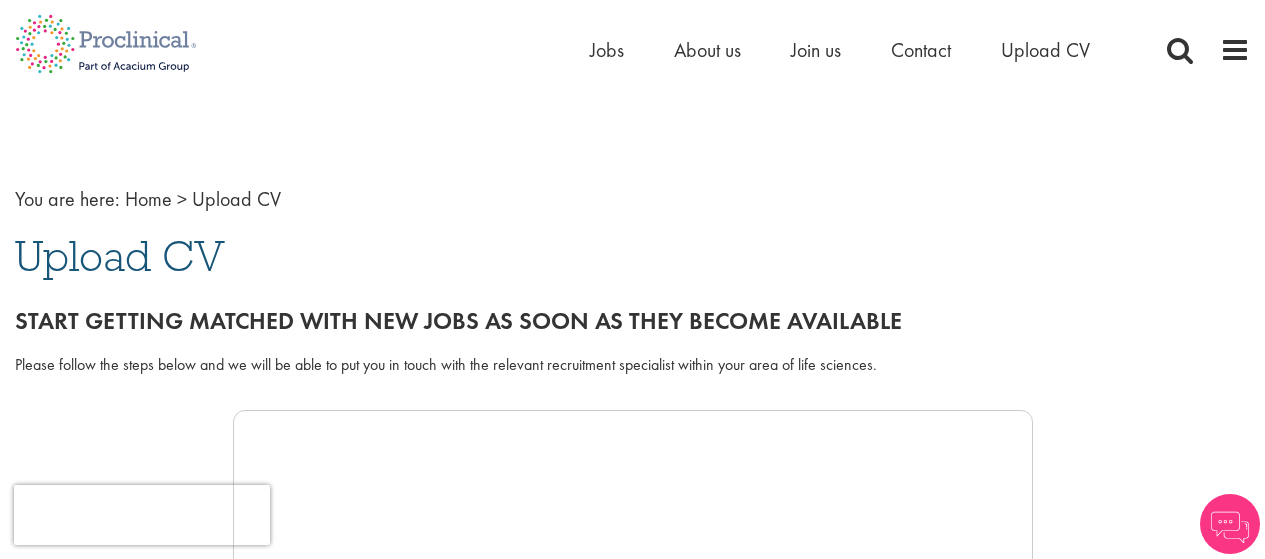 scroll, scrollTop: 0, scrollLeft: 0, axis: both 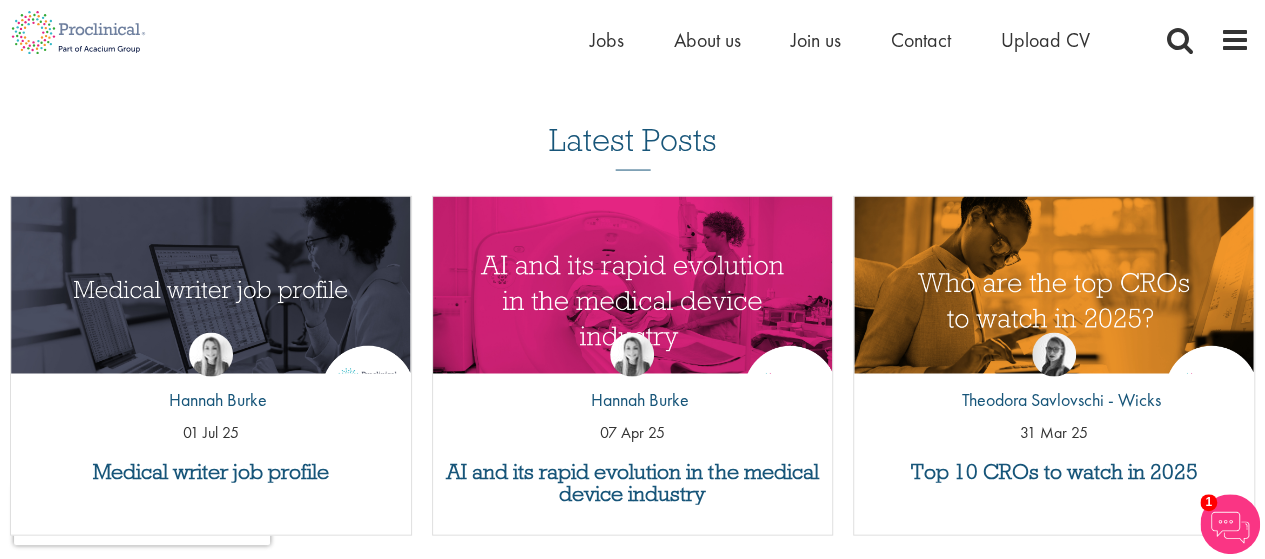 click on "Latest Posts
Medical writer job profile
by
[FIRST] [LAST]
01 Jul 25
AI and its rapid evolution in the medical device industry" at bounding box center [632, 383] 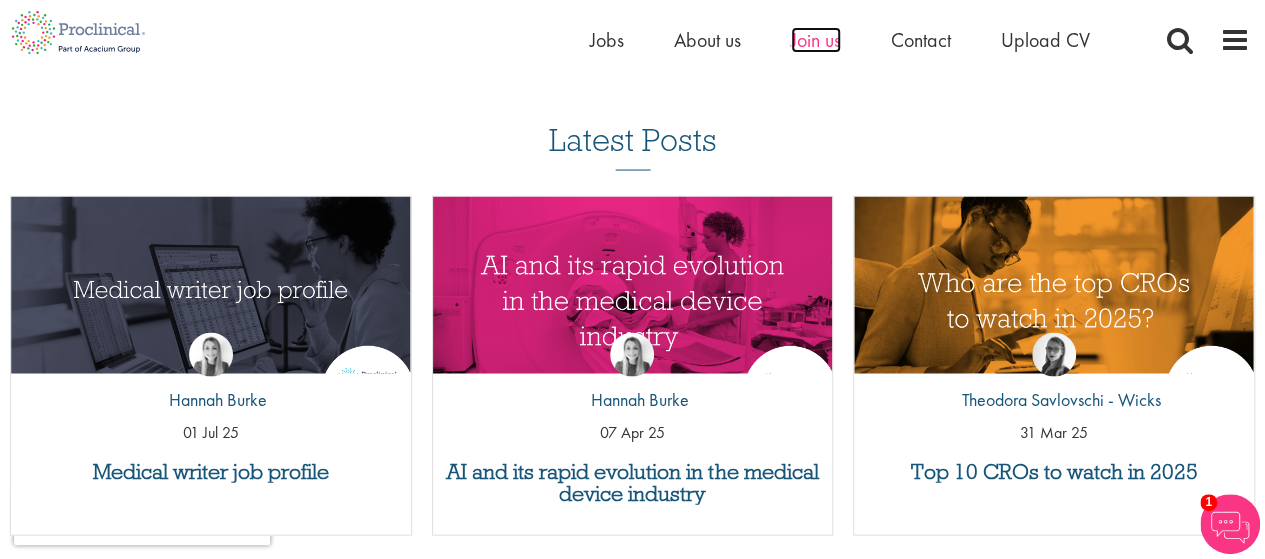 click on "Join us" at bounding box center (816, 40) 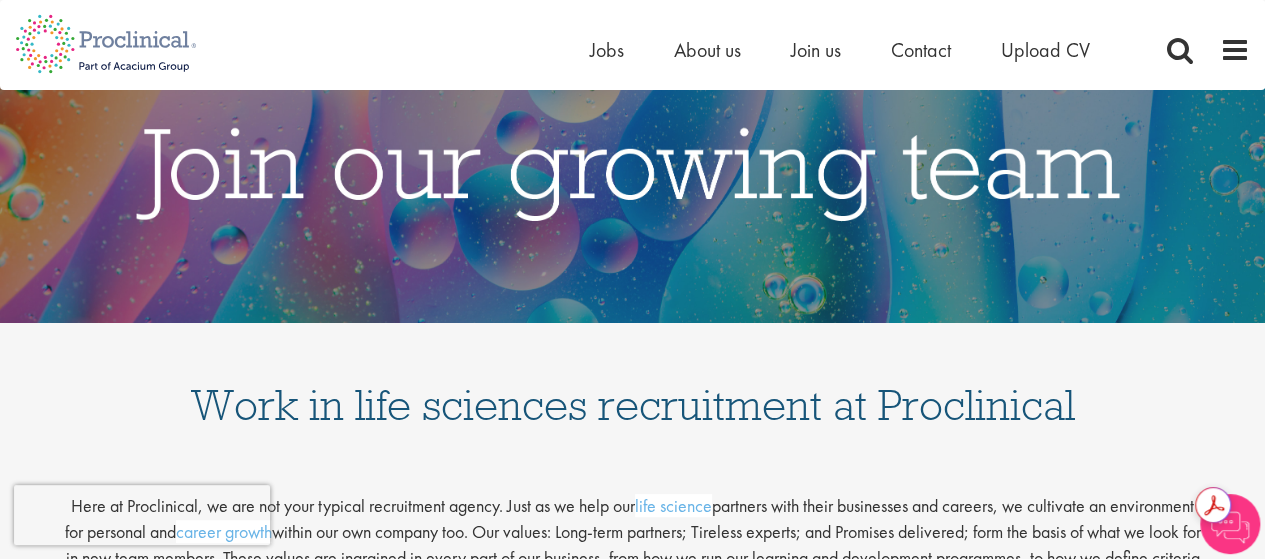 scroll, scrollTop: 0, scrollLeft: 0, axis: both 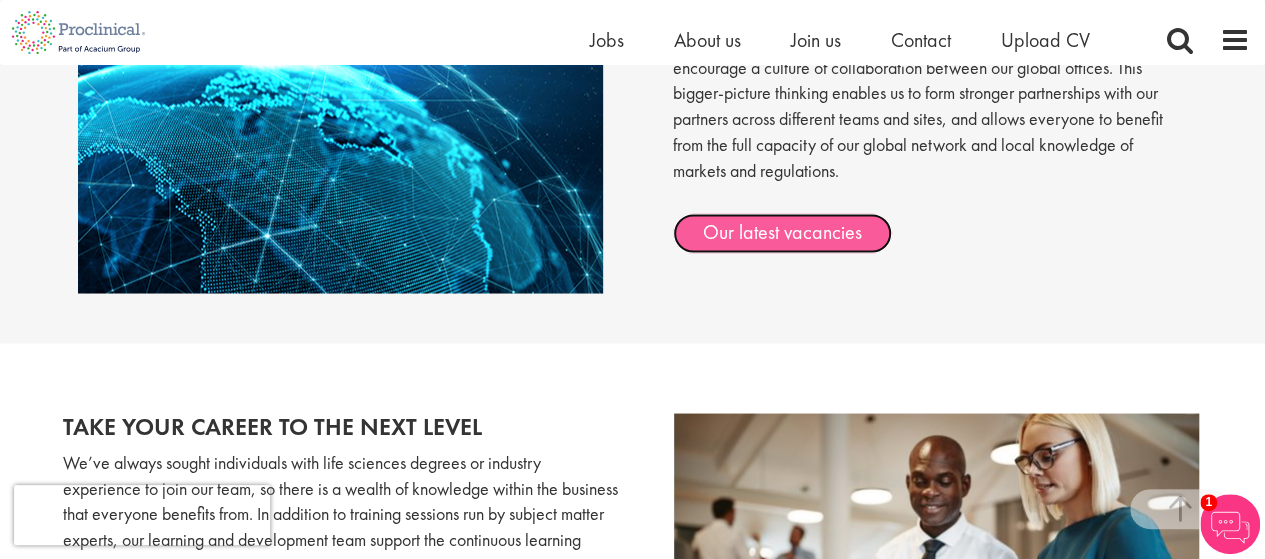 click on "Our latest vacancies" at bounding box center [782, 233] 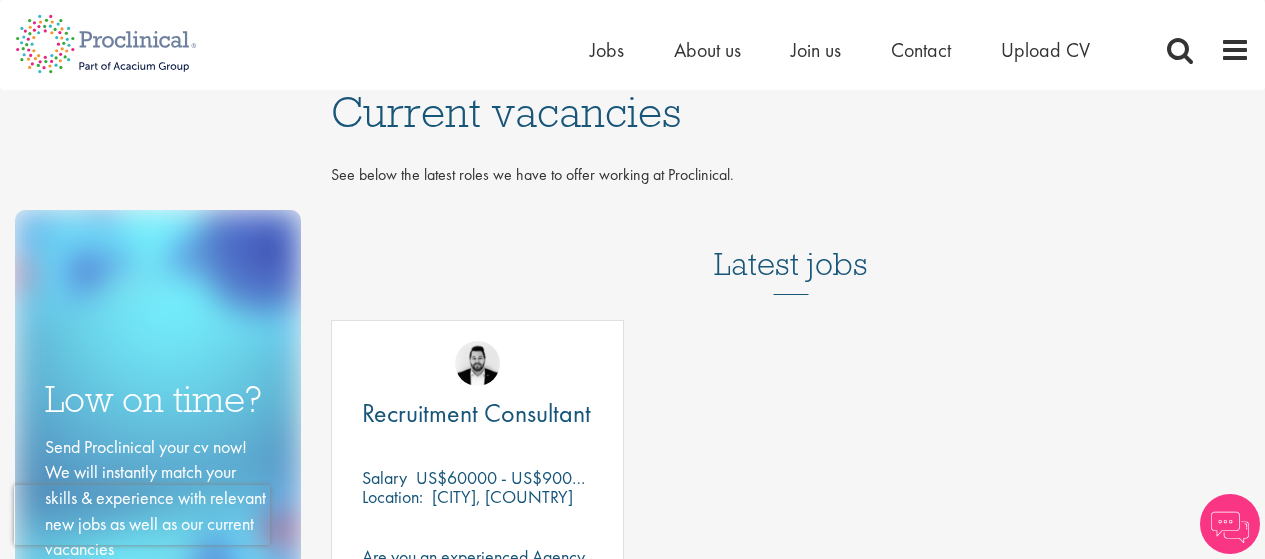 scroll, scrollTop: 0, scrollLeft: 0, axis: both 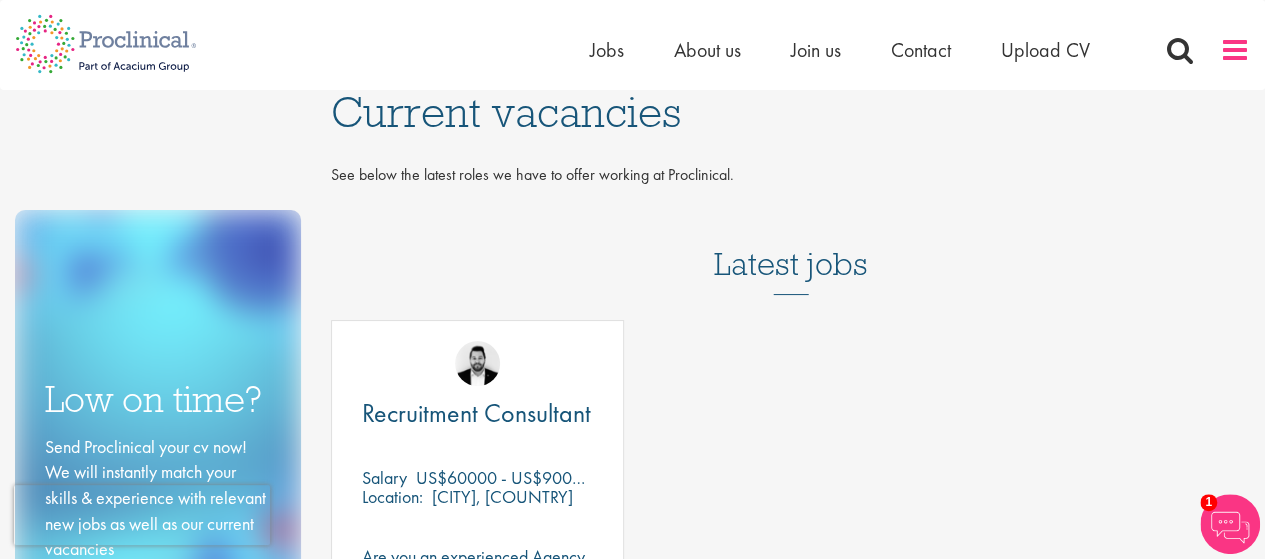 click at bounding box center (1235, 50) 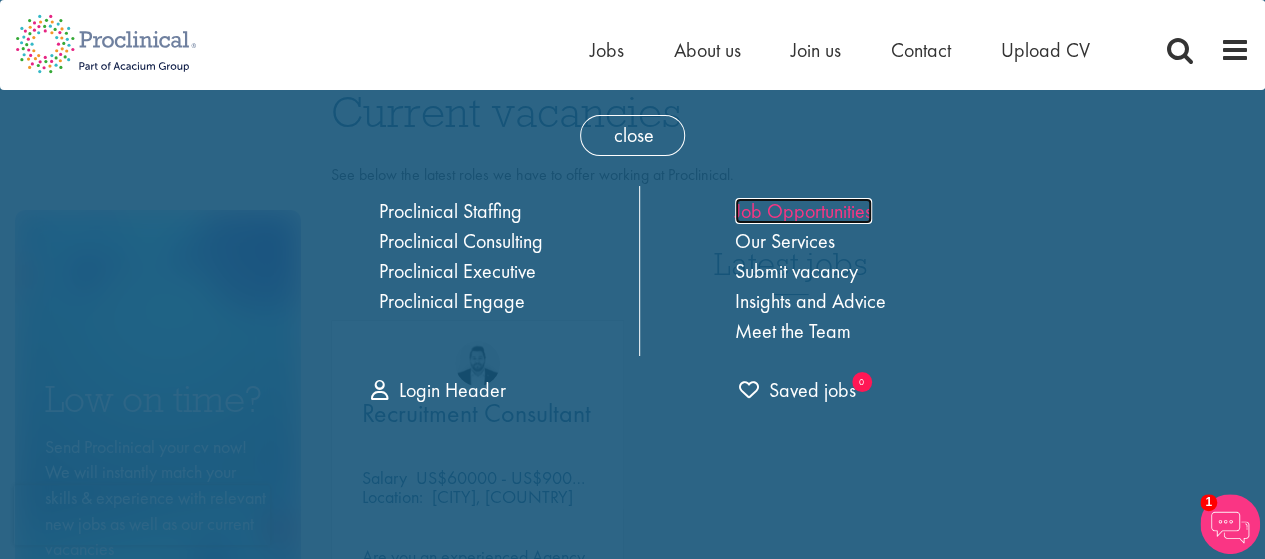 click on "Job Opportunities" at bounding box center (803, 211) 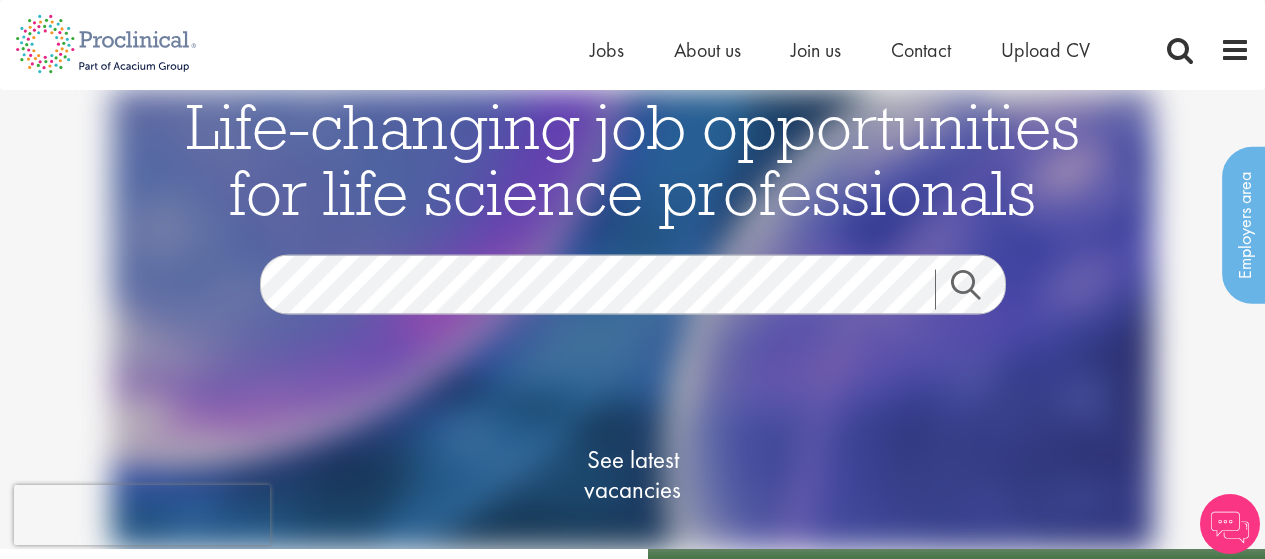 scroll, scrollTop: 0, scrollLeft: 0, axis: both 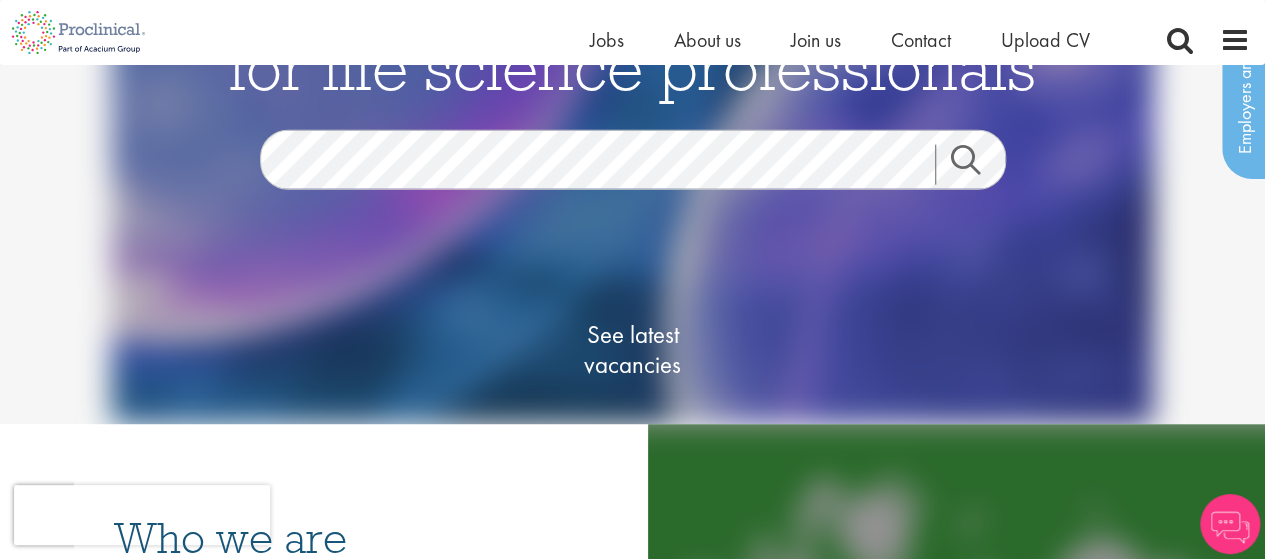 click on "Search" at bounding box center (978, 165) 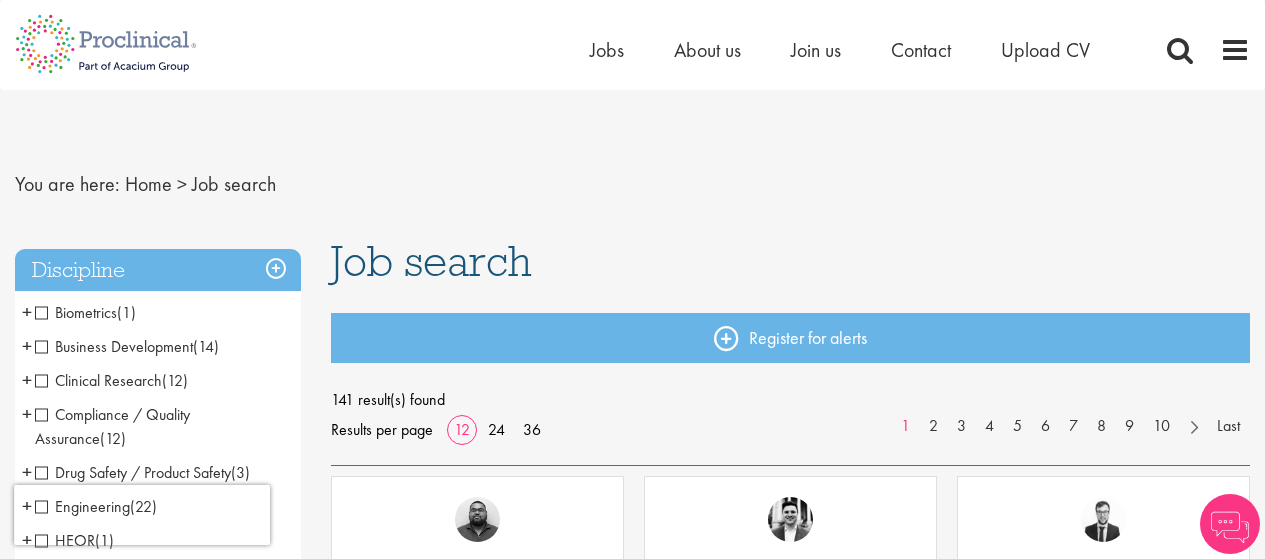 scroll, scrollTop: 0, scrollLeft: 0, axis: both 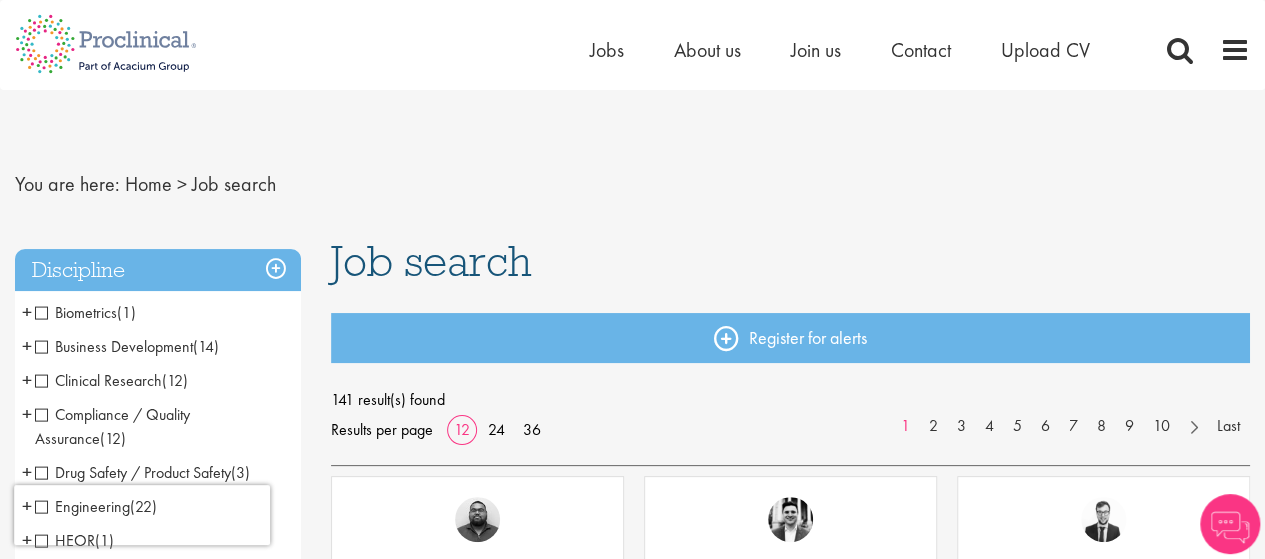 click on "Clinical Research" at bounding box center (98, 380) 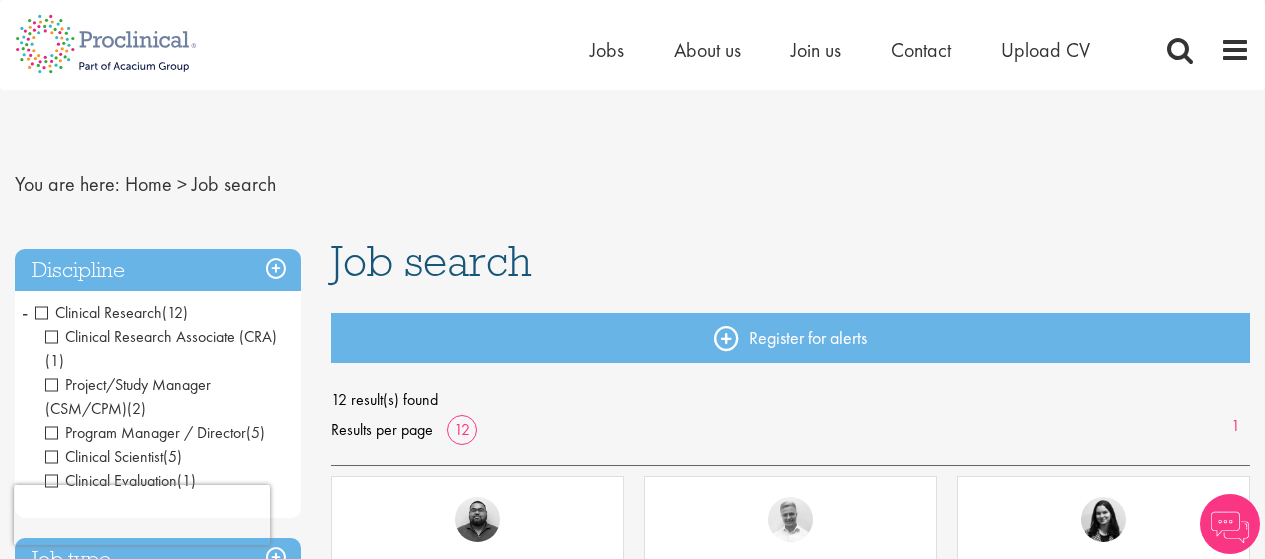 scroll, scrollTop: 0, scrollLeft: 0, axis: both 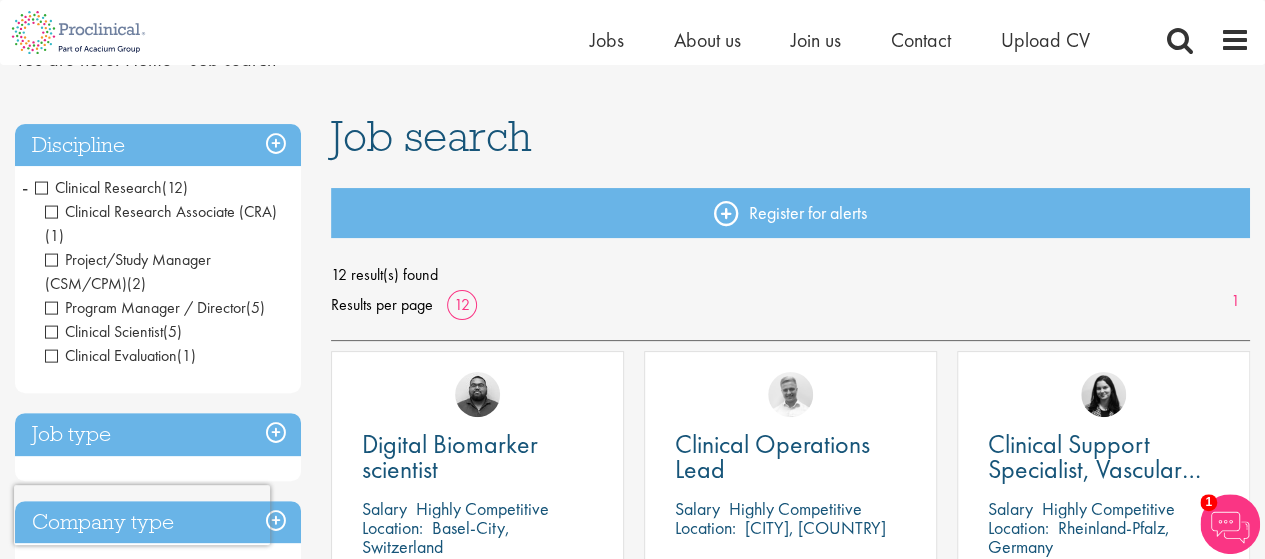 click on "Clinical Scientist" at bounding box center [104, 331] 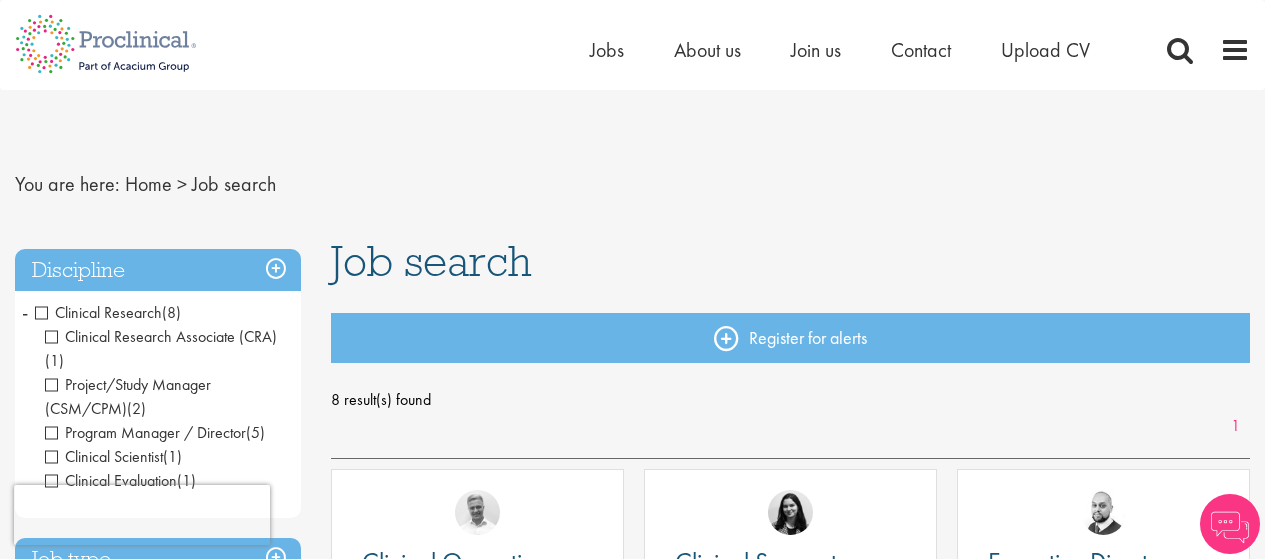 scroll, scrollTop: 0, scrollLeft: 0, axis: both 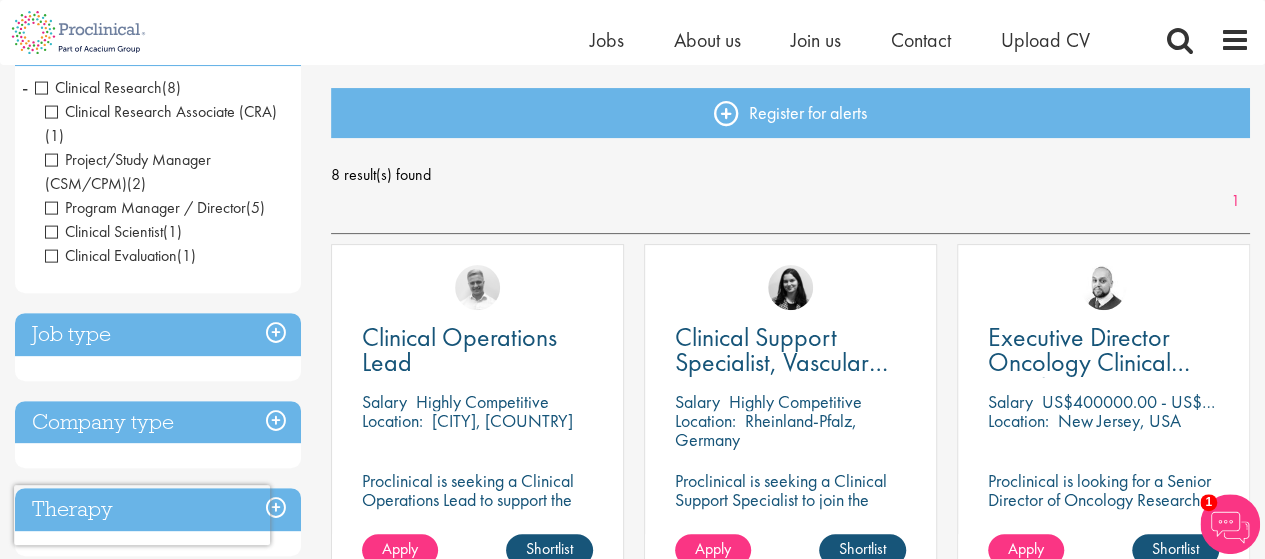 click on "Project/Study Manager (CSM/CPM)" at bounding box center (128, 171) 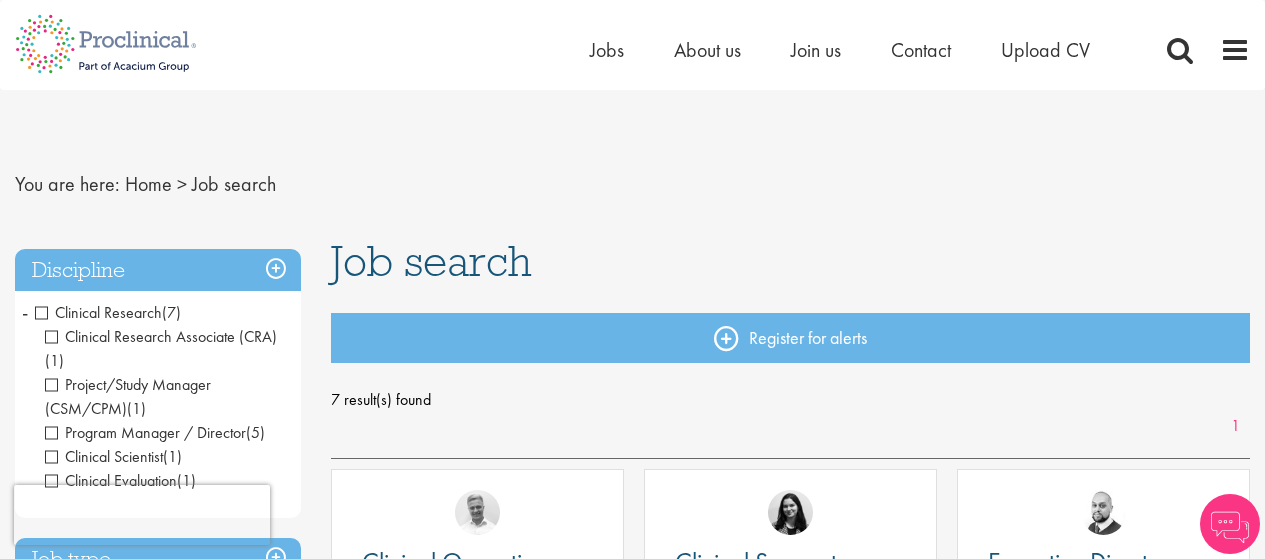 scroll, scrollTop: 0, scrollLeft: 0, axis: both 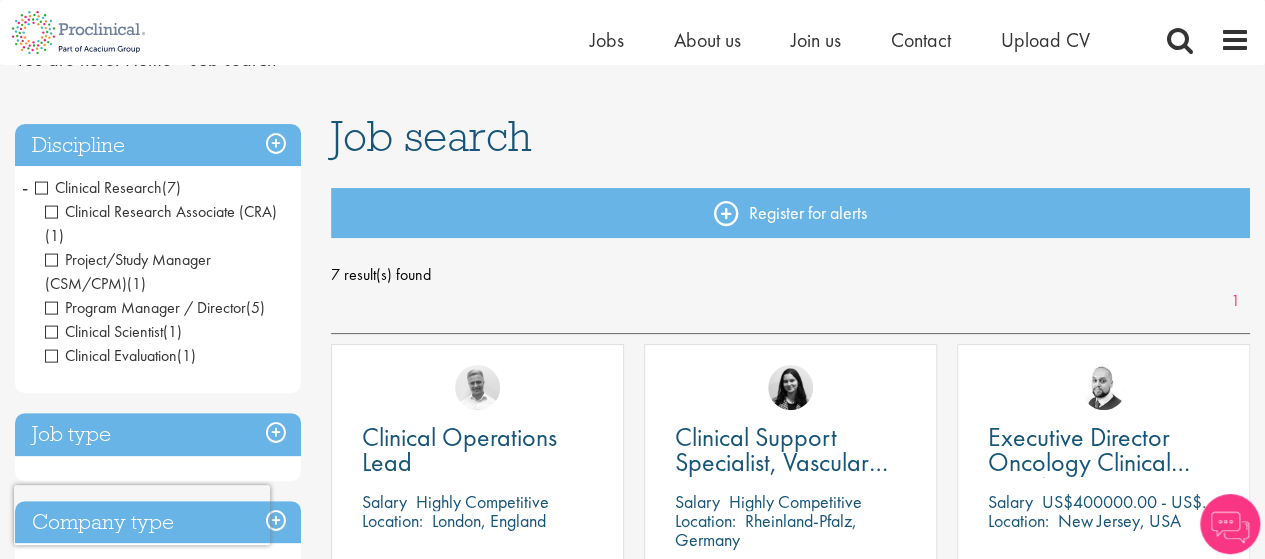 click on "Program Manager / Director" at bounding box center [145, 307] 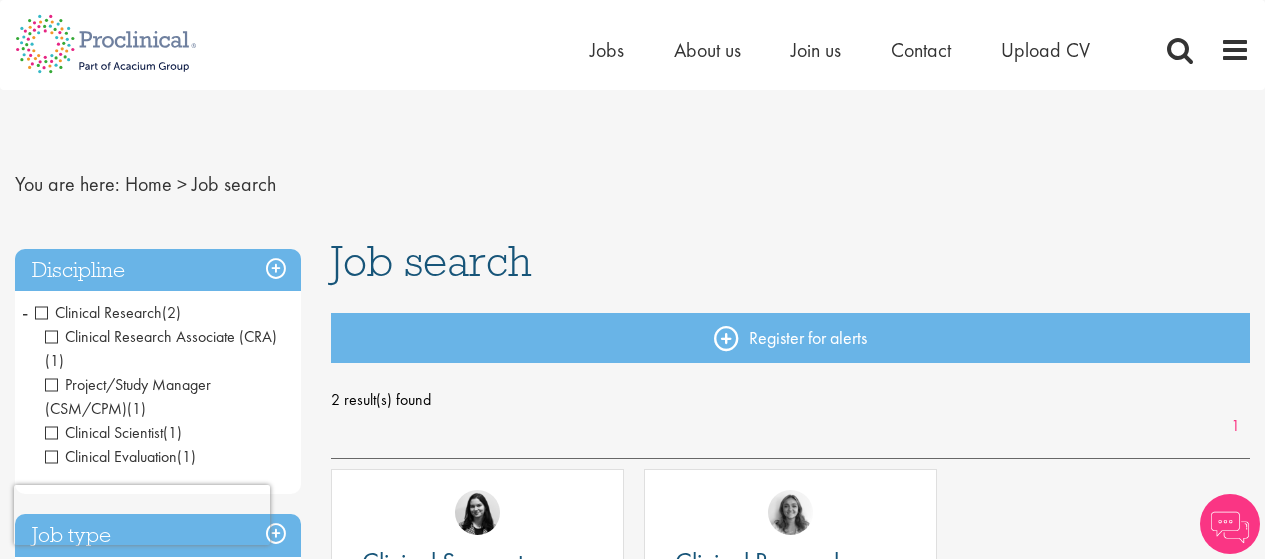 scroll, scrollTop: 0, scrollLeft: 0, axis: both 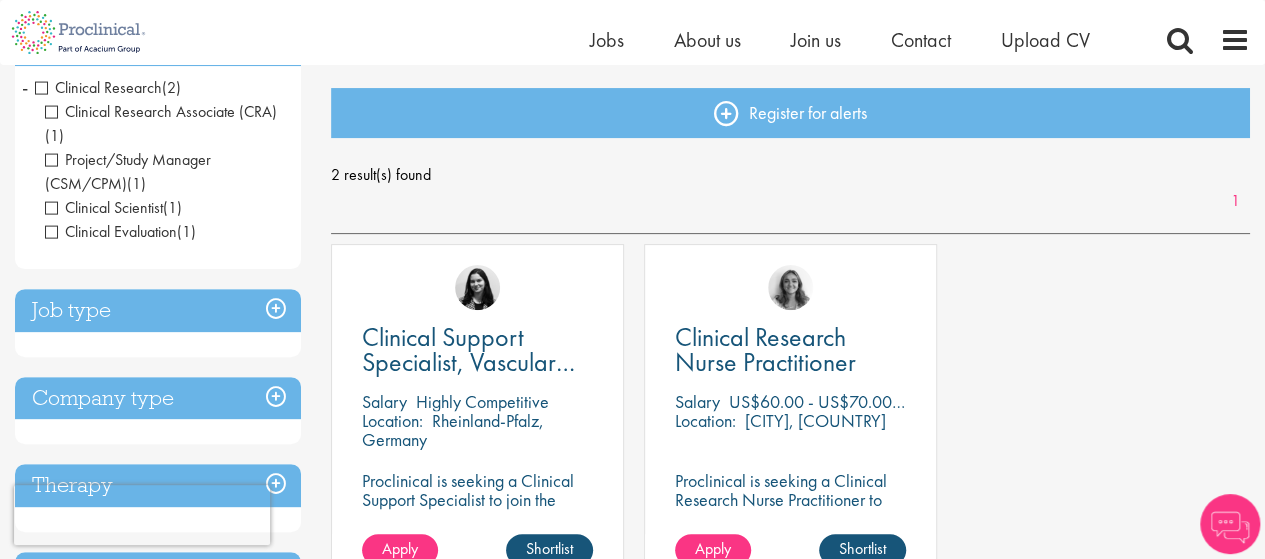 click on "Clinical Evaluation" at bounding box center [111, 231] 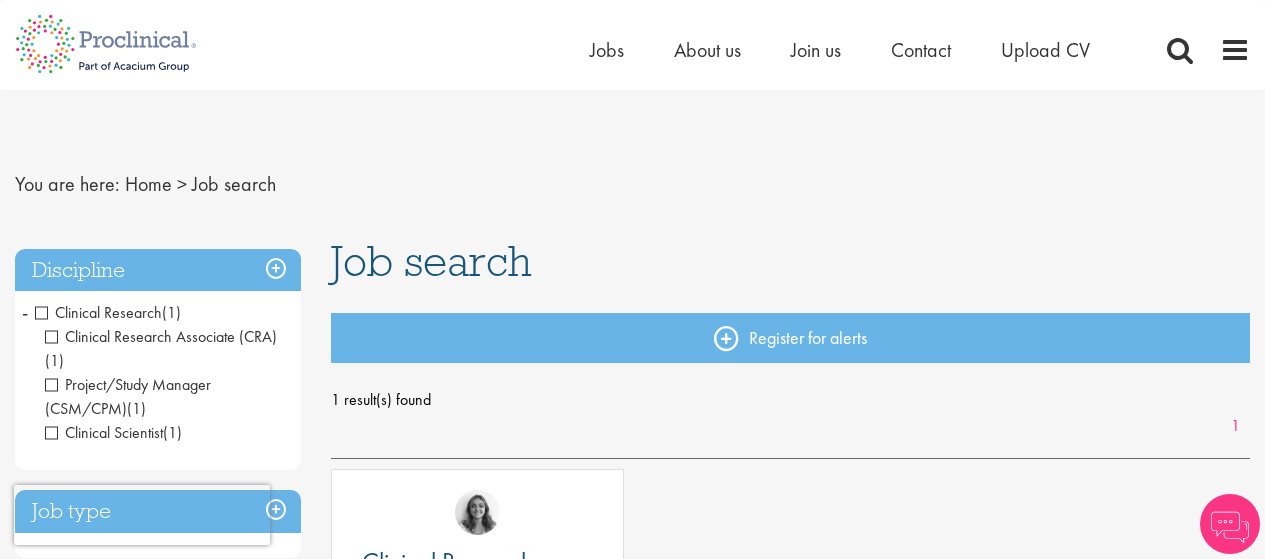 scroll, scrollTop: 0, scrollLeft: 0, axis: both 